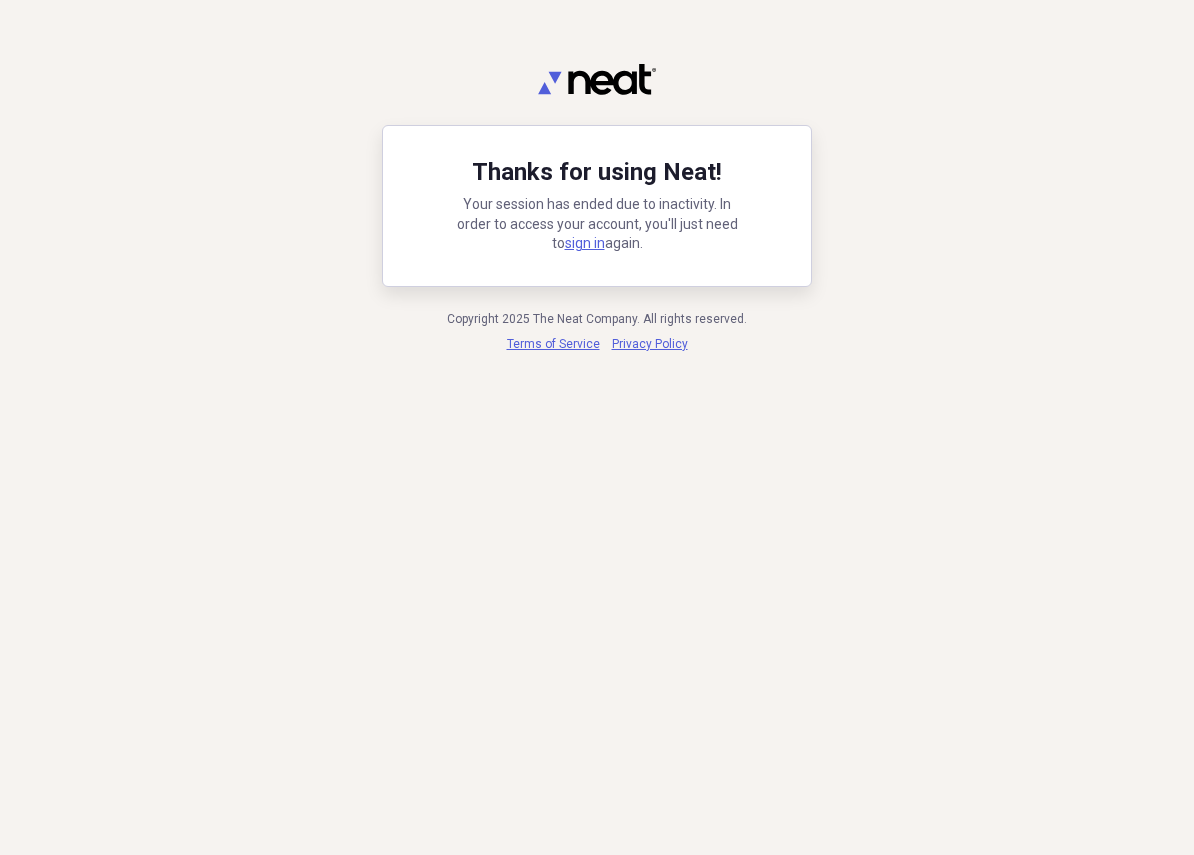 scroll, scrollTop: 0, scrollLeft: 0, axis: both 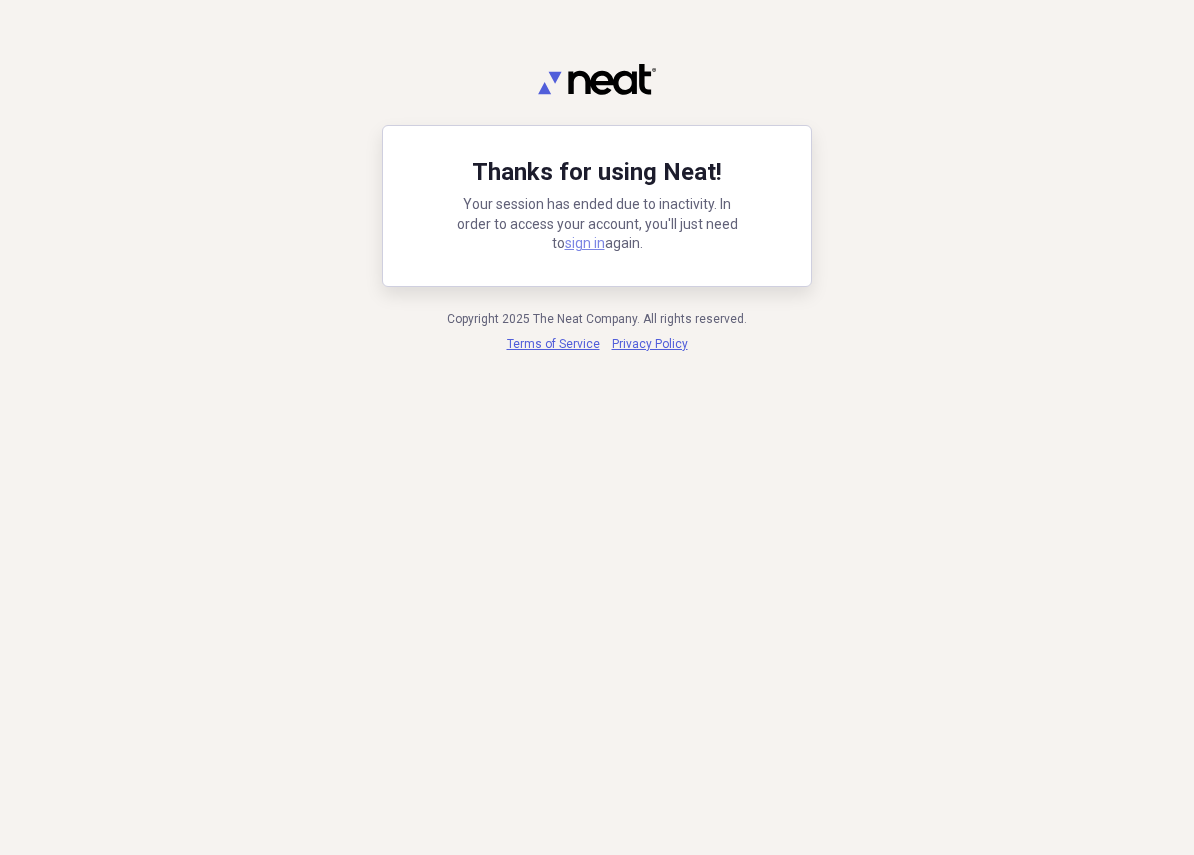 click on "sign in" at bounding box center [585, 243] 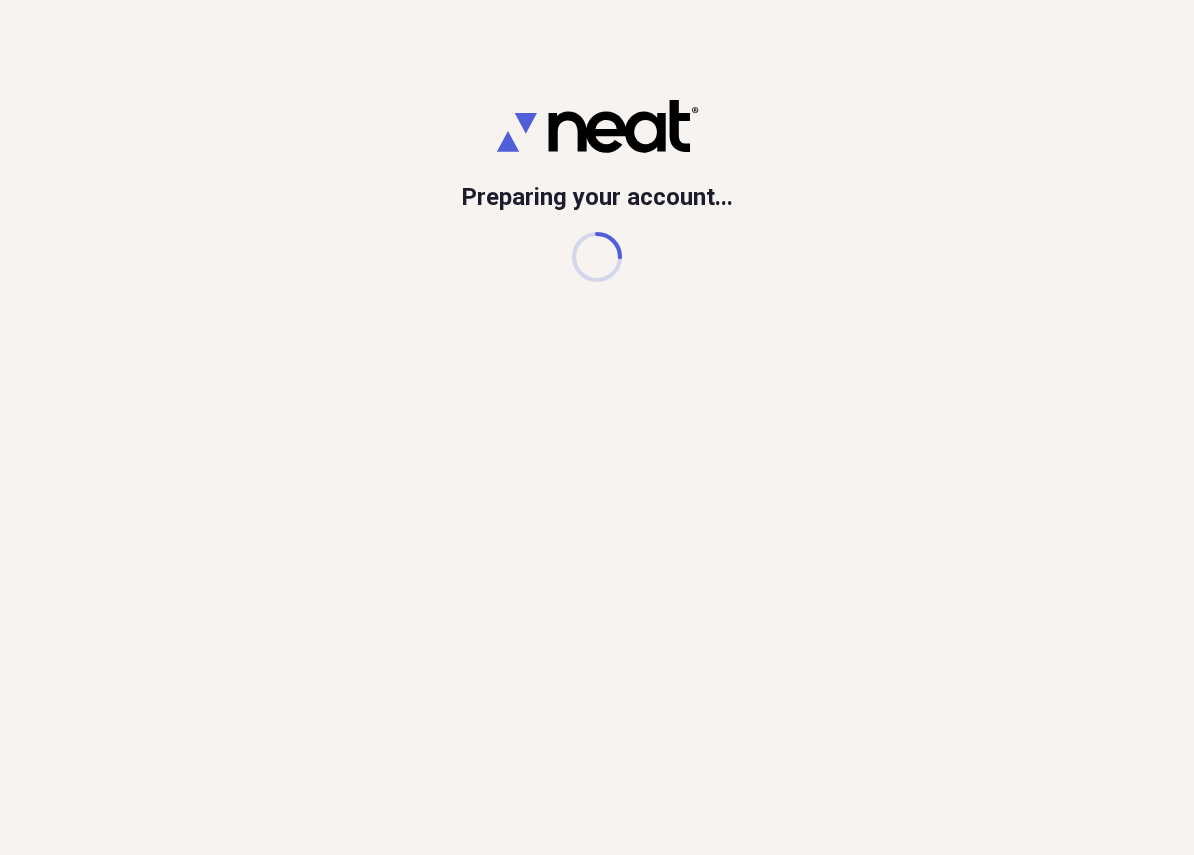 scroll, scrollTop: 0, scrollLeft: 0, axis: both 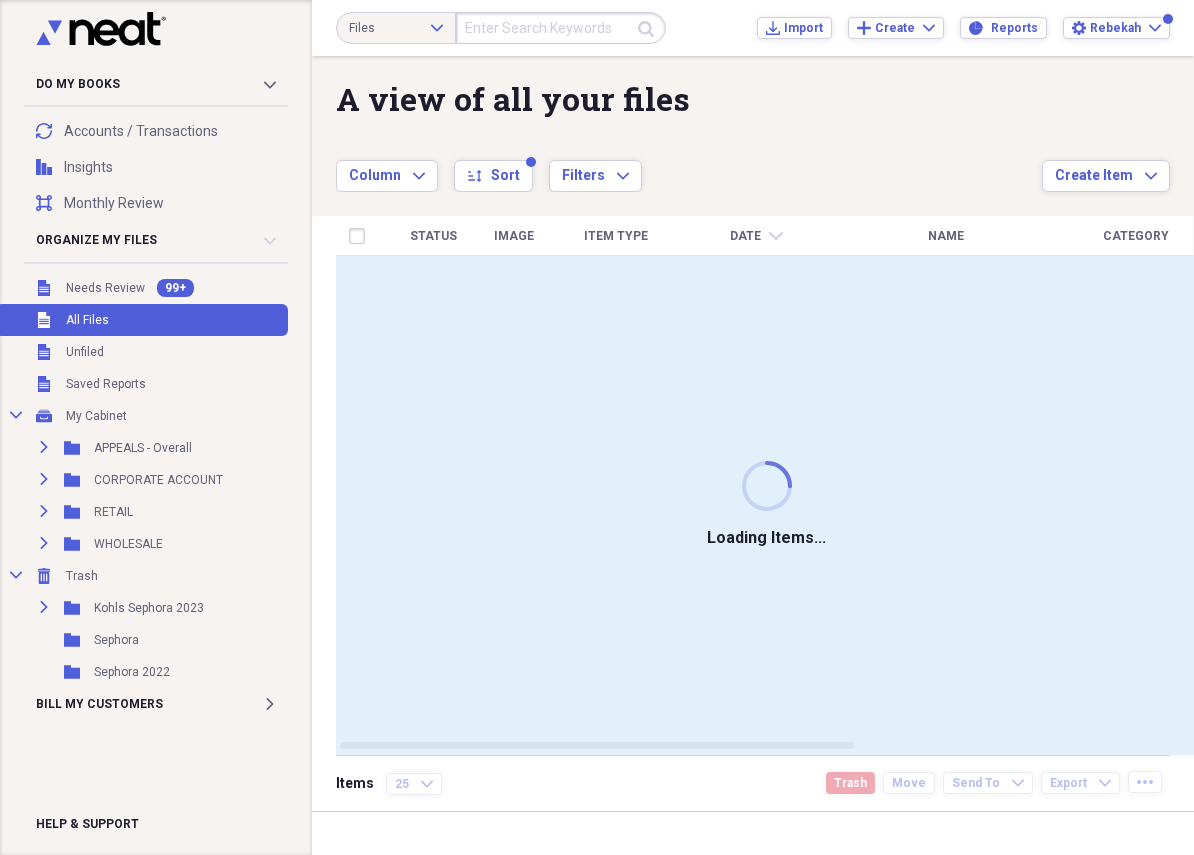 click at bounding box center [561, 28] 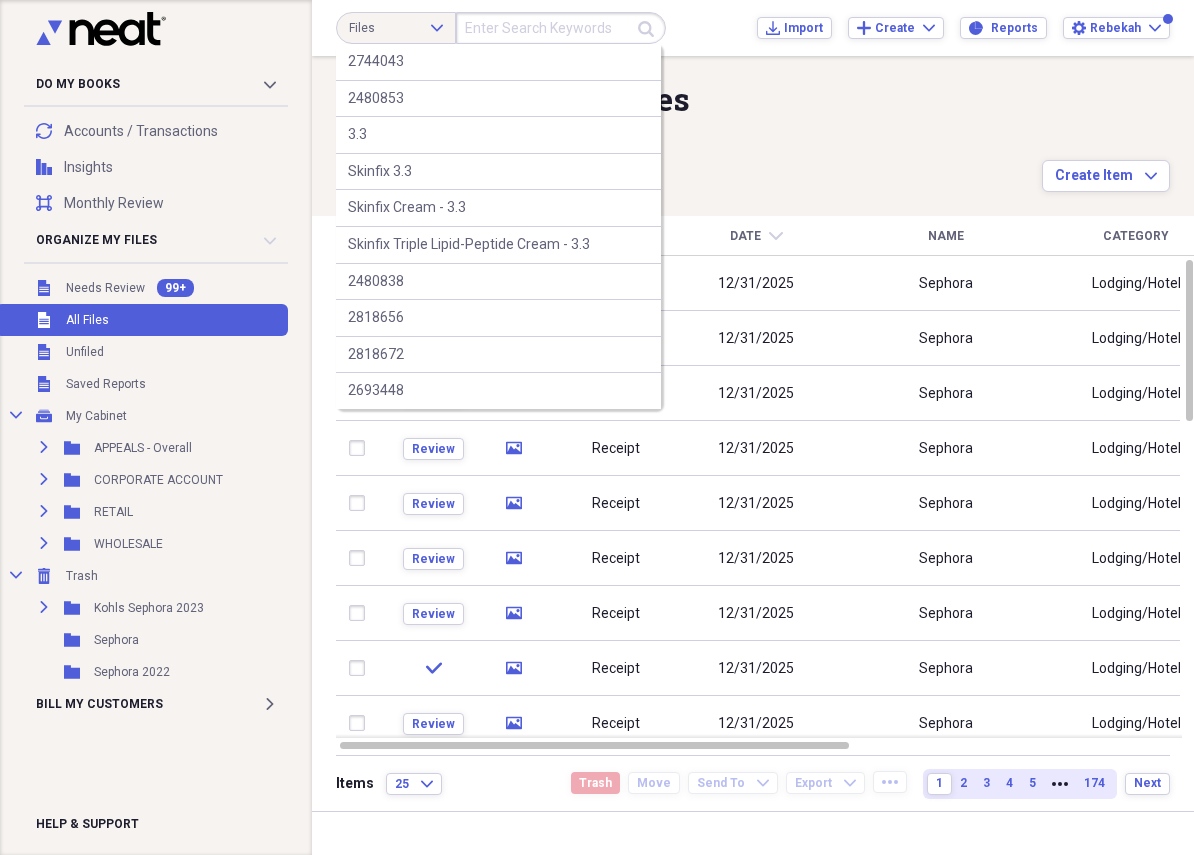 paste on "2849925" 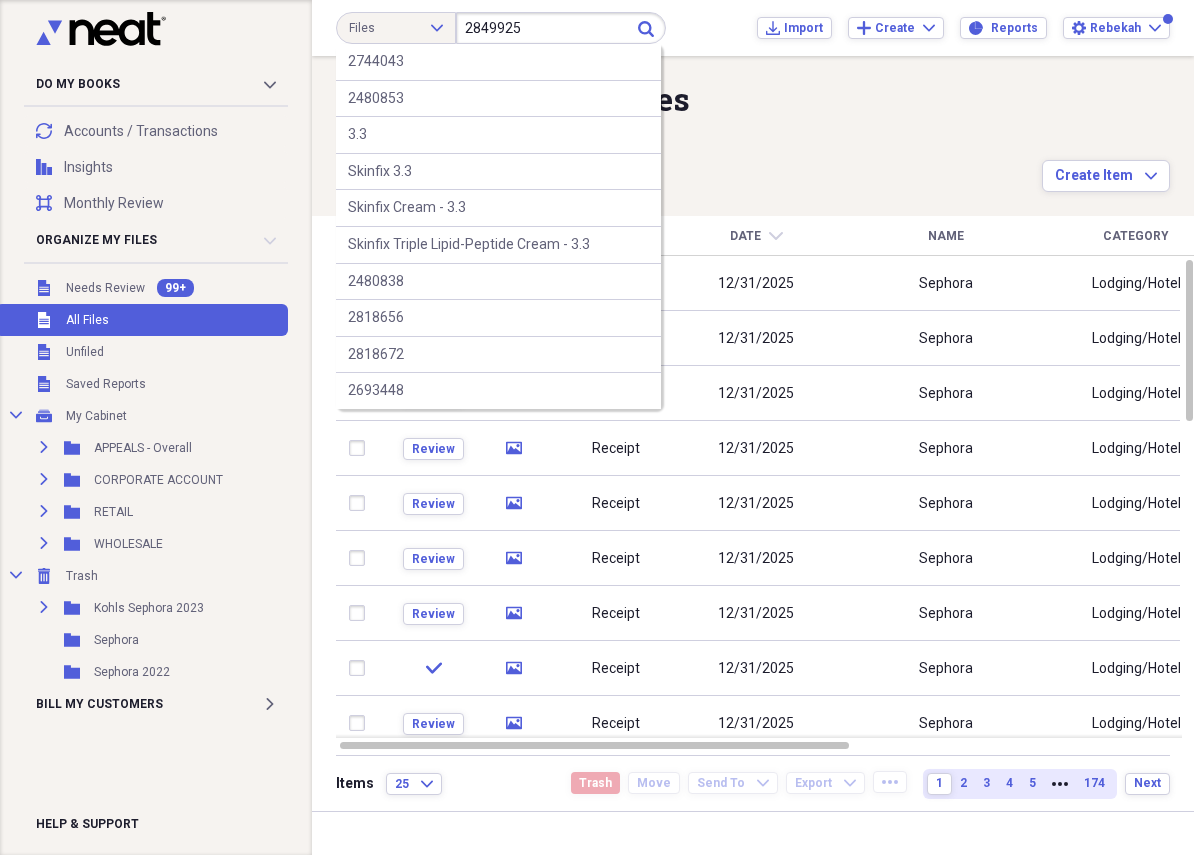 type on "2849925" 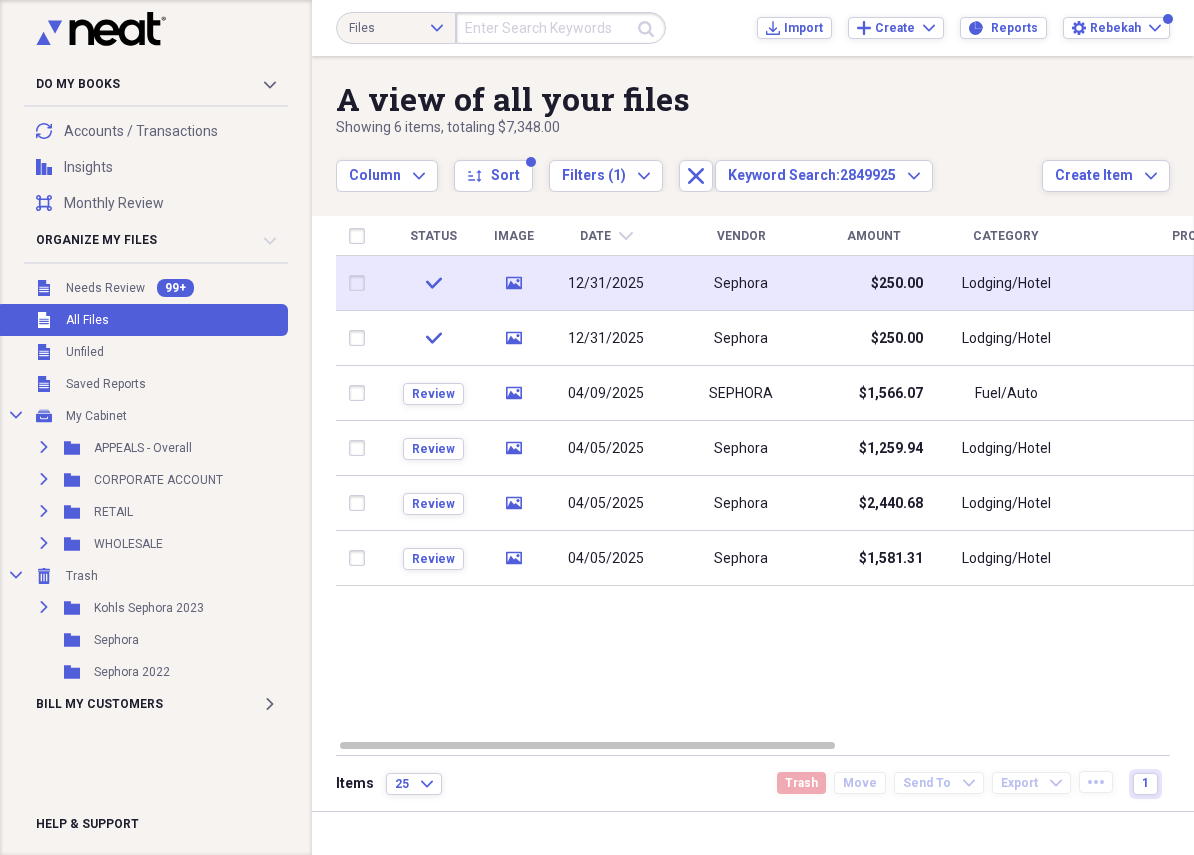 click on "Sephora" at bounding box center (741, 283) 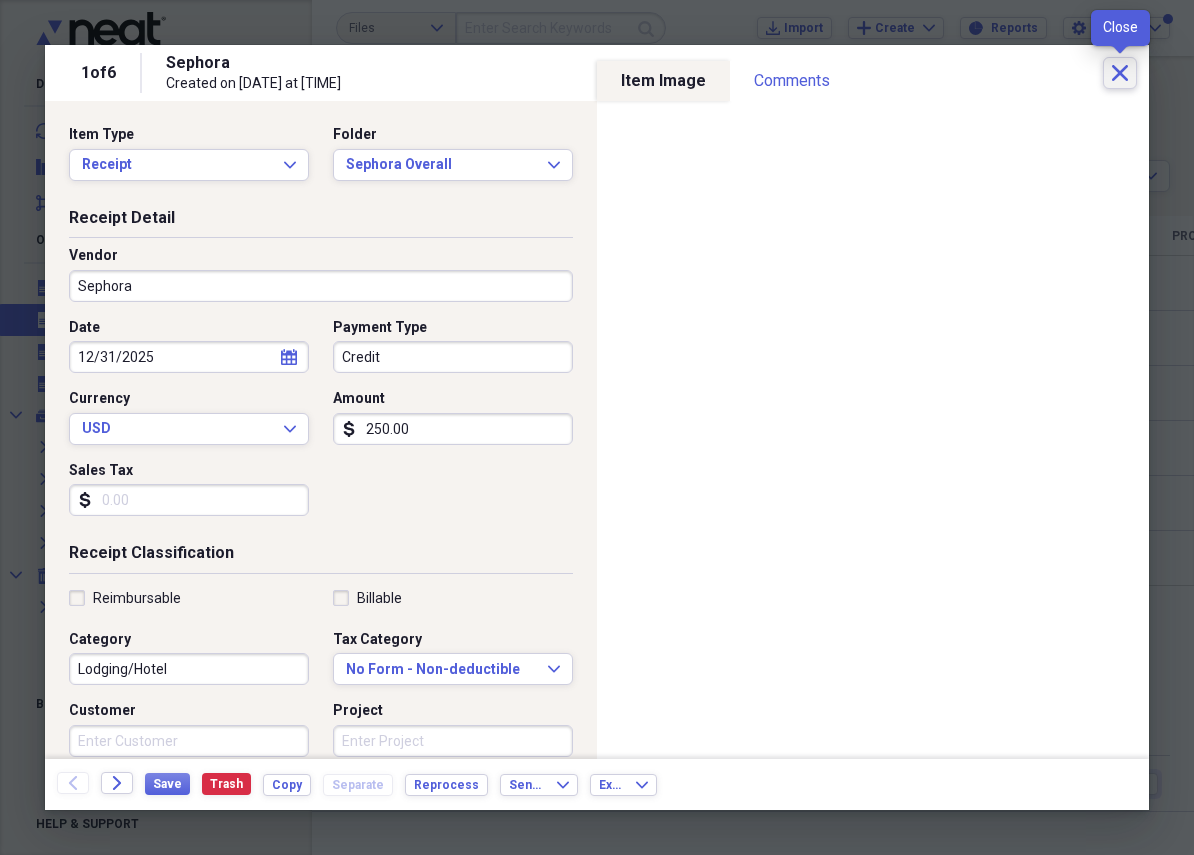 click 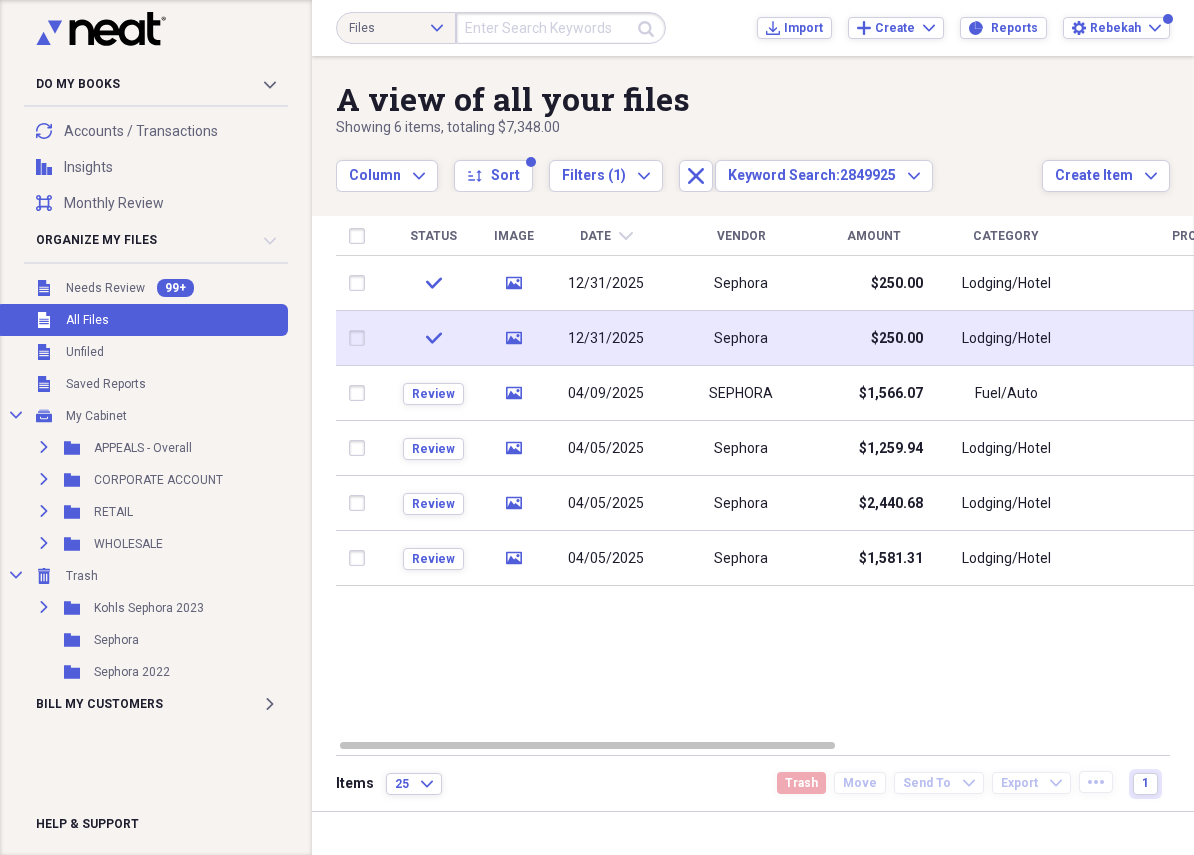 click on "Sephora" at bounding box center (741, 338) 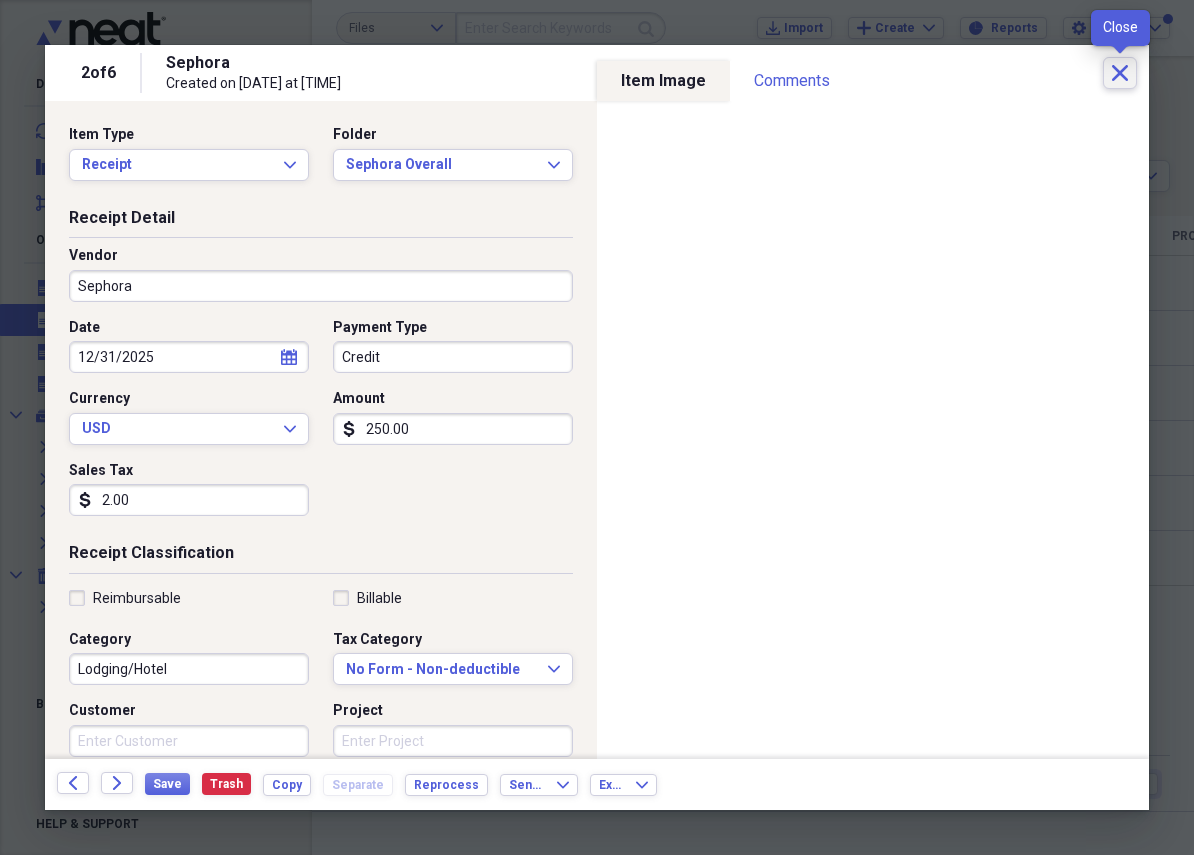 click on "Close" 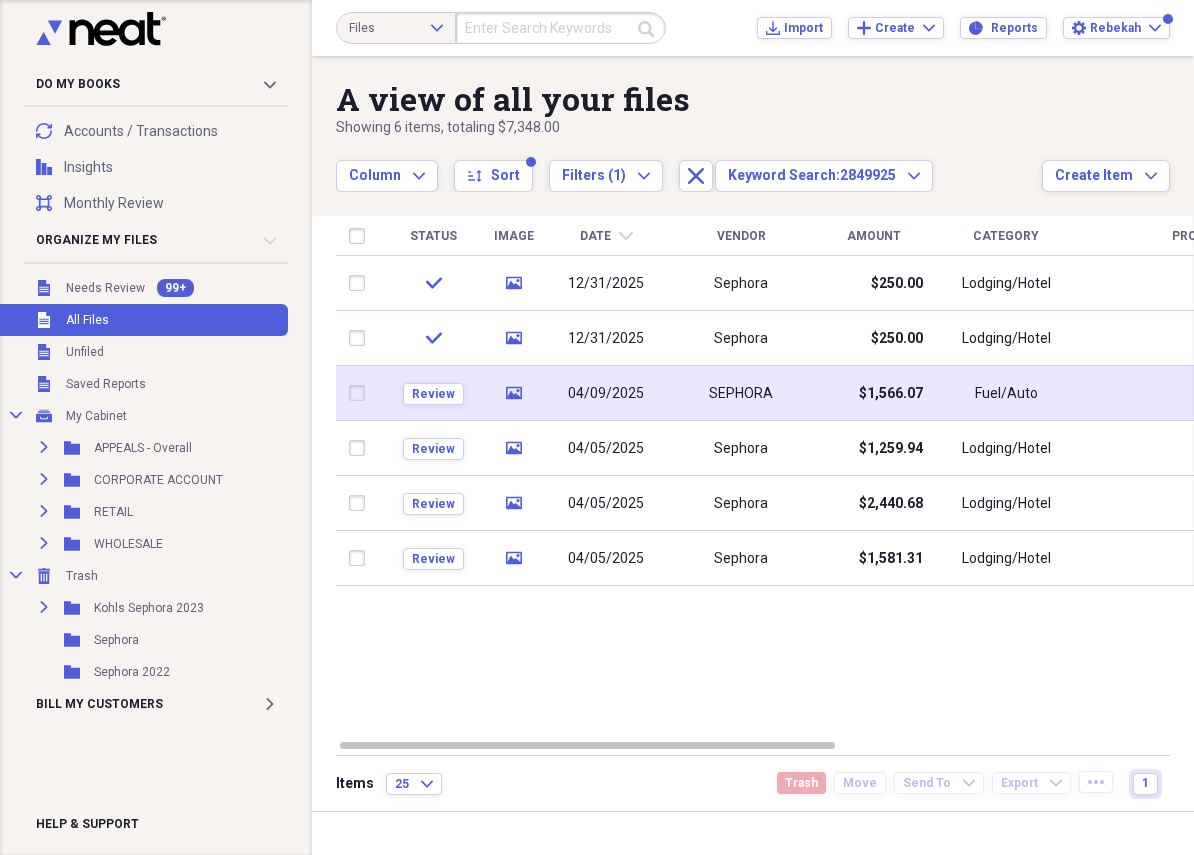 click on "SEPHORA" at bounding box center [741, 393] 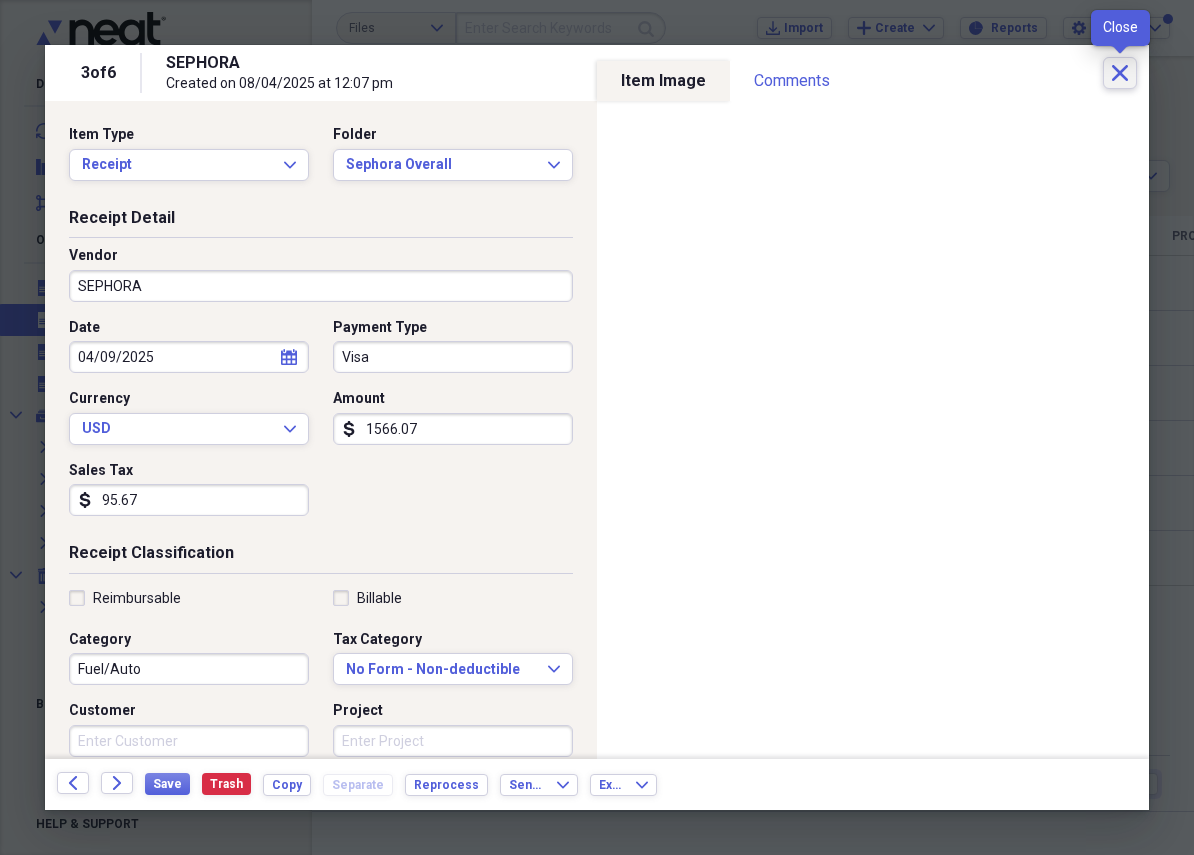 click on "Close" 